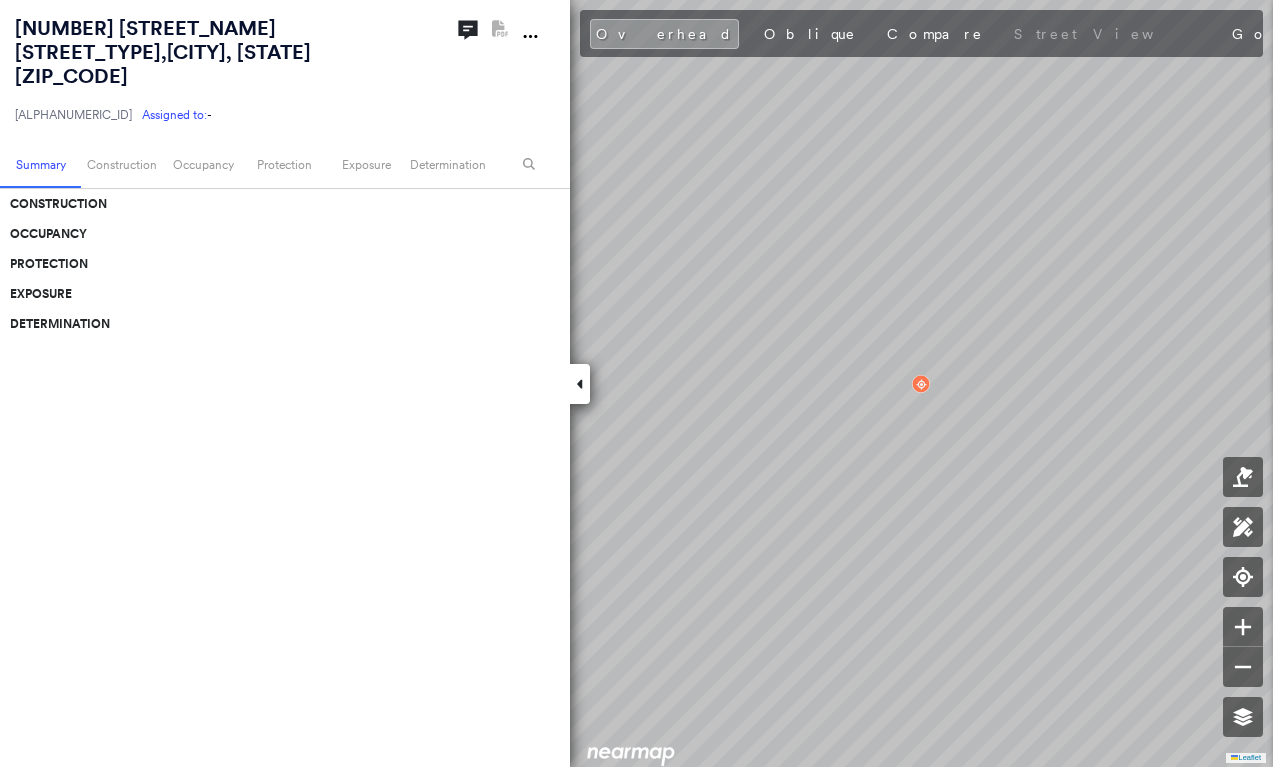 scroll, scrollTop: 0, scrollLeft: 0, axis: both 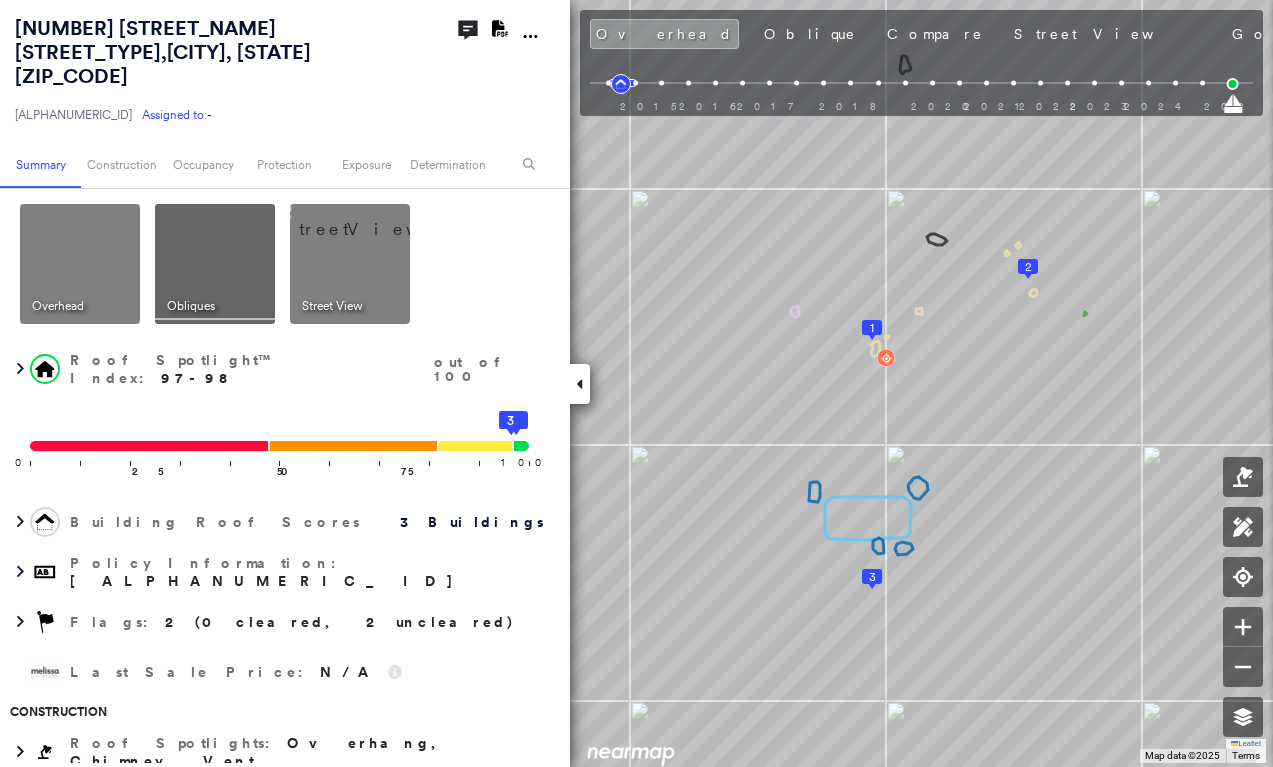 click at bounding box center [580, 384] 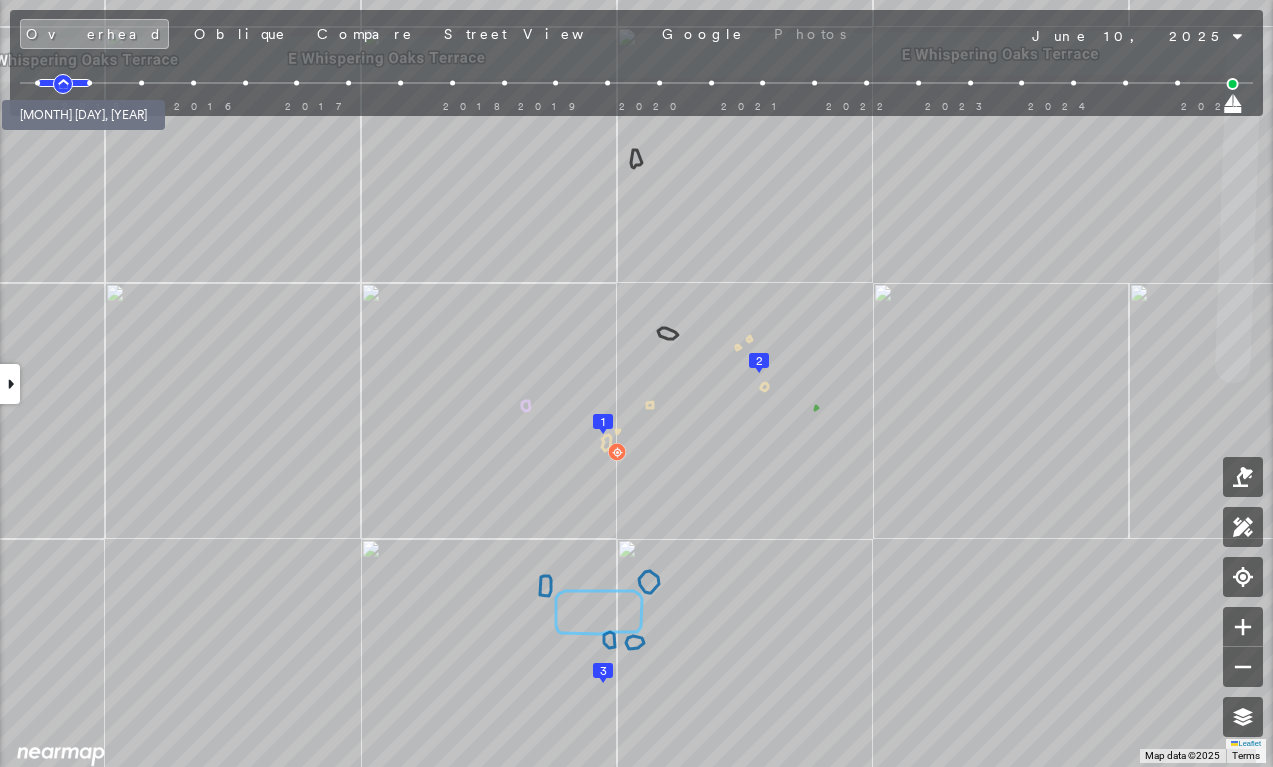 click at bounding box center (38, 83) 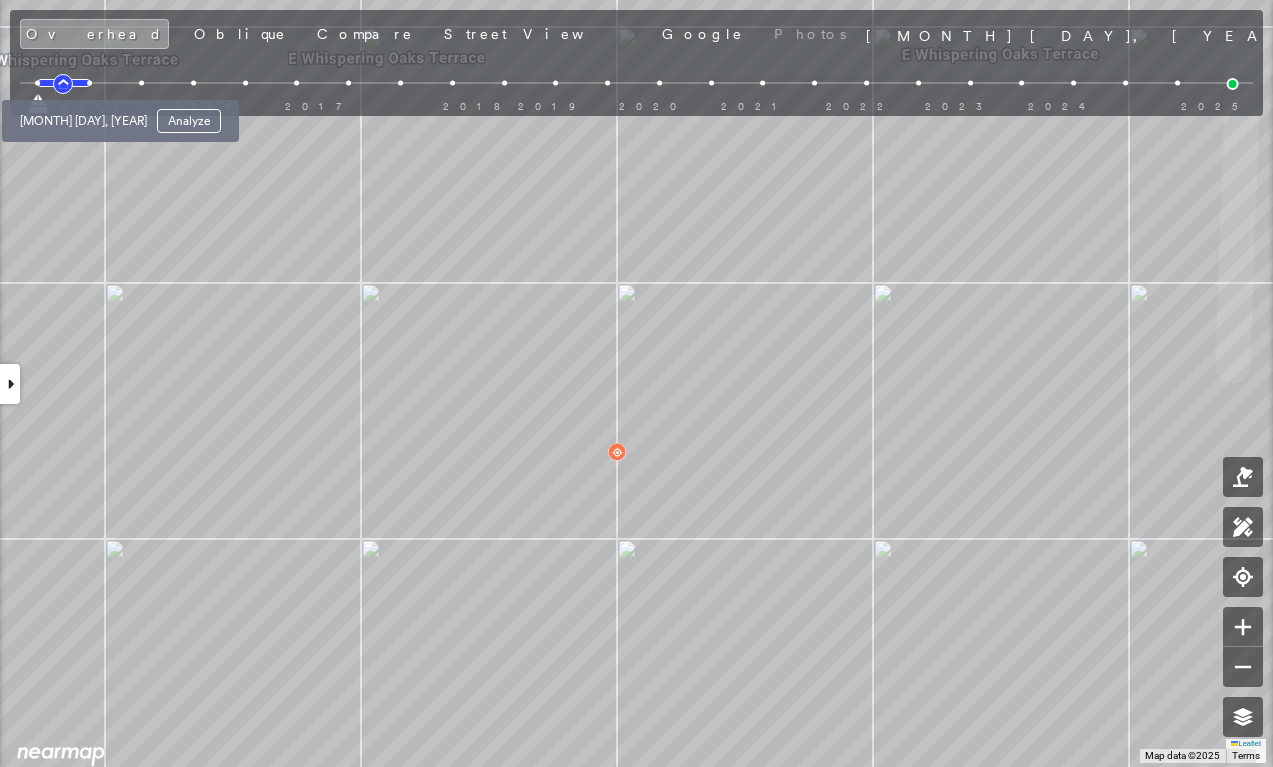 click at bounding box center [89, 83] 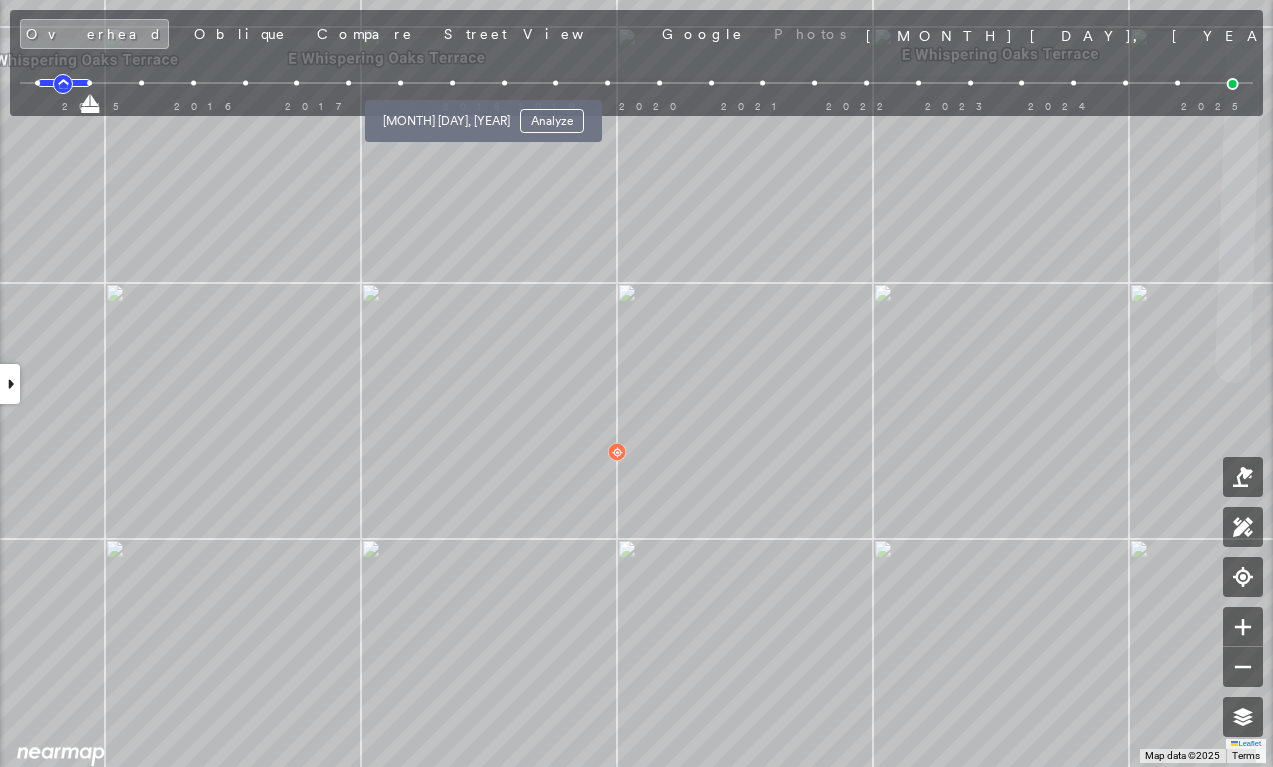 click at bounding box center (452, 83) 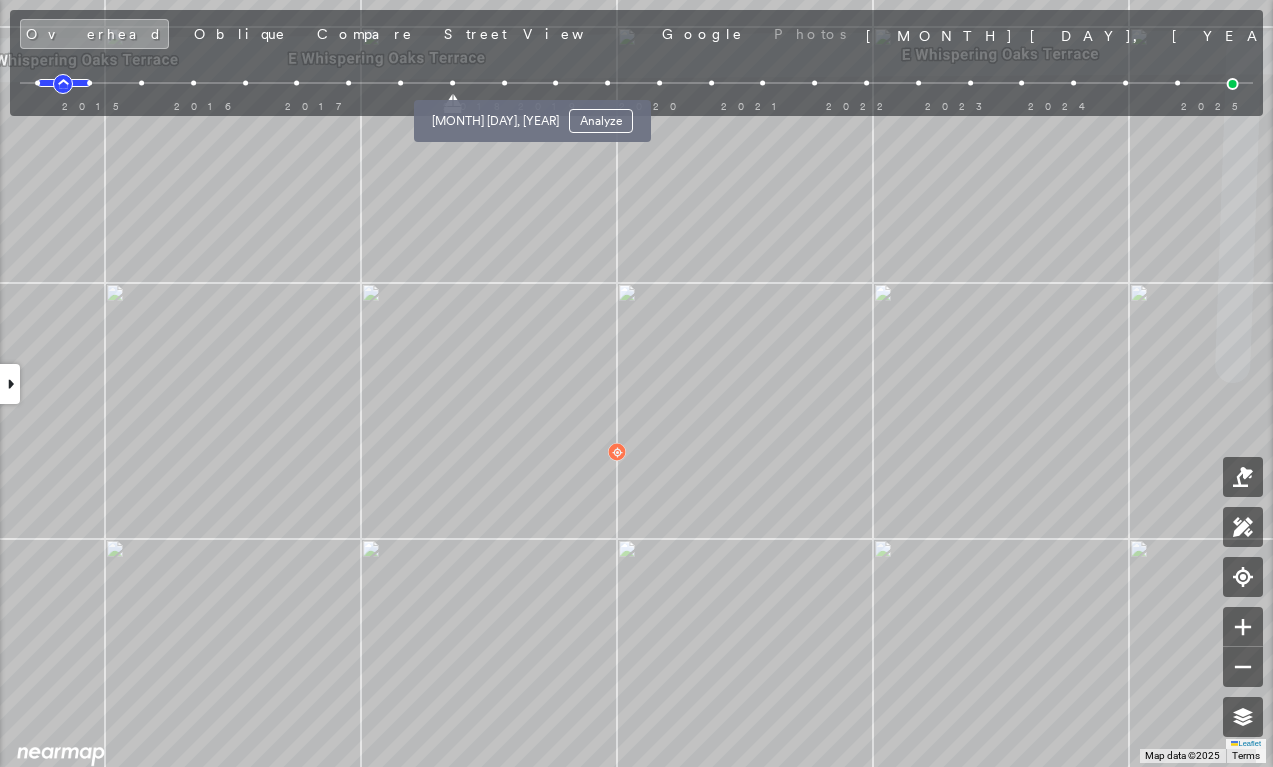 click at bounding box center [504, 83] 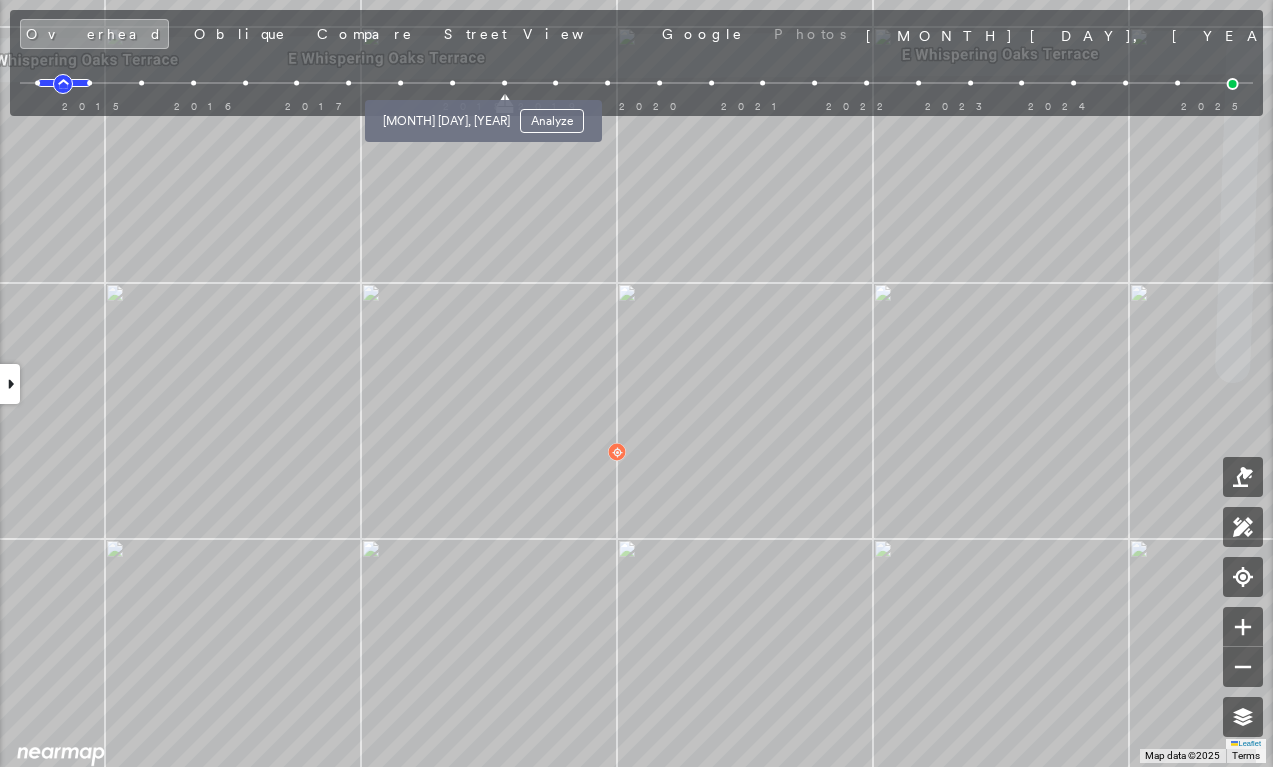 click at bounding box center [452, 83] 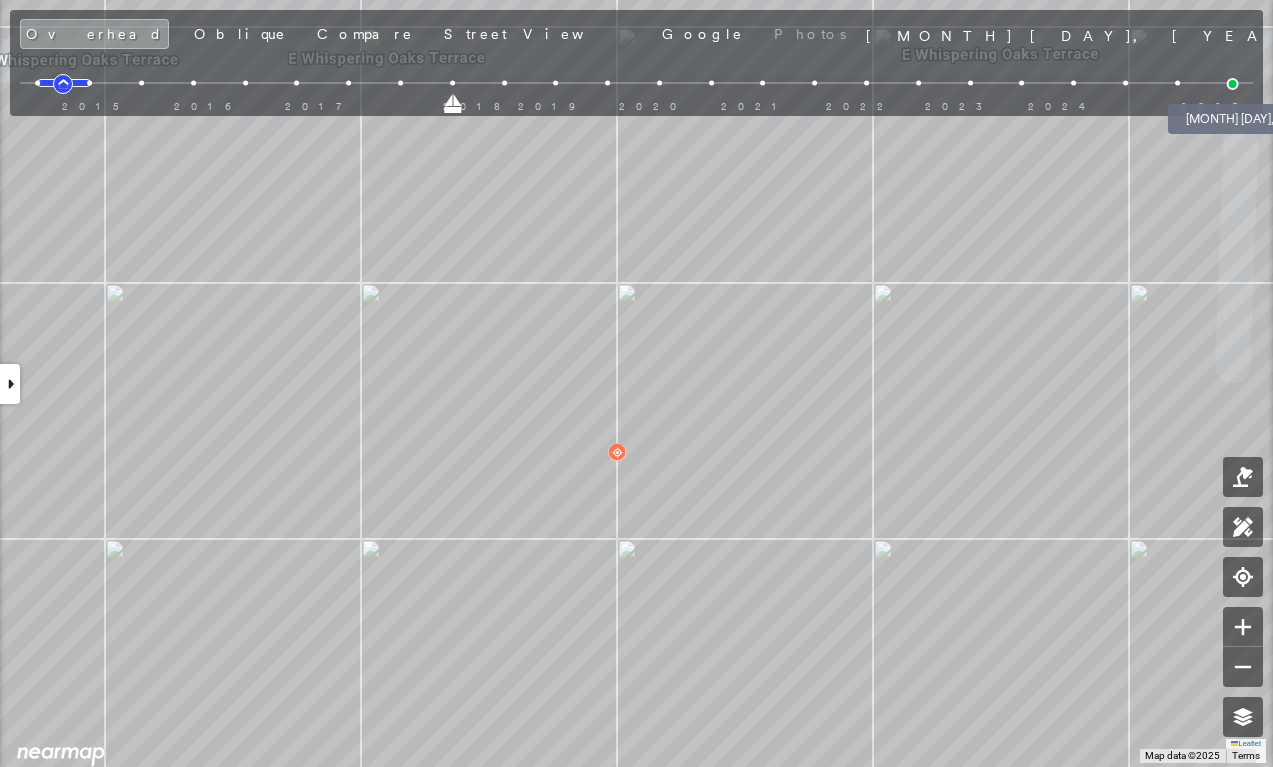 click at bounding box center (1233, 84) 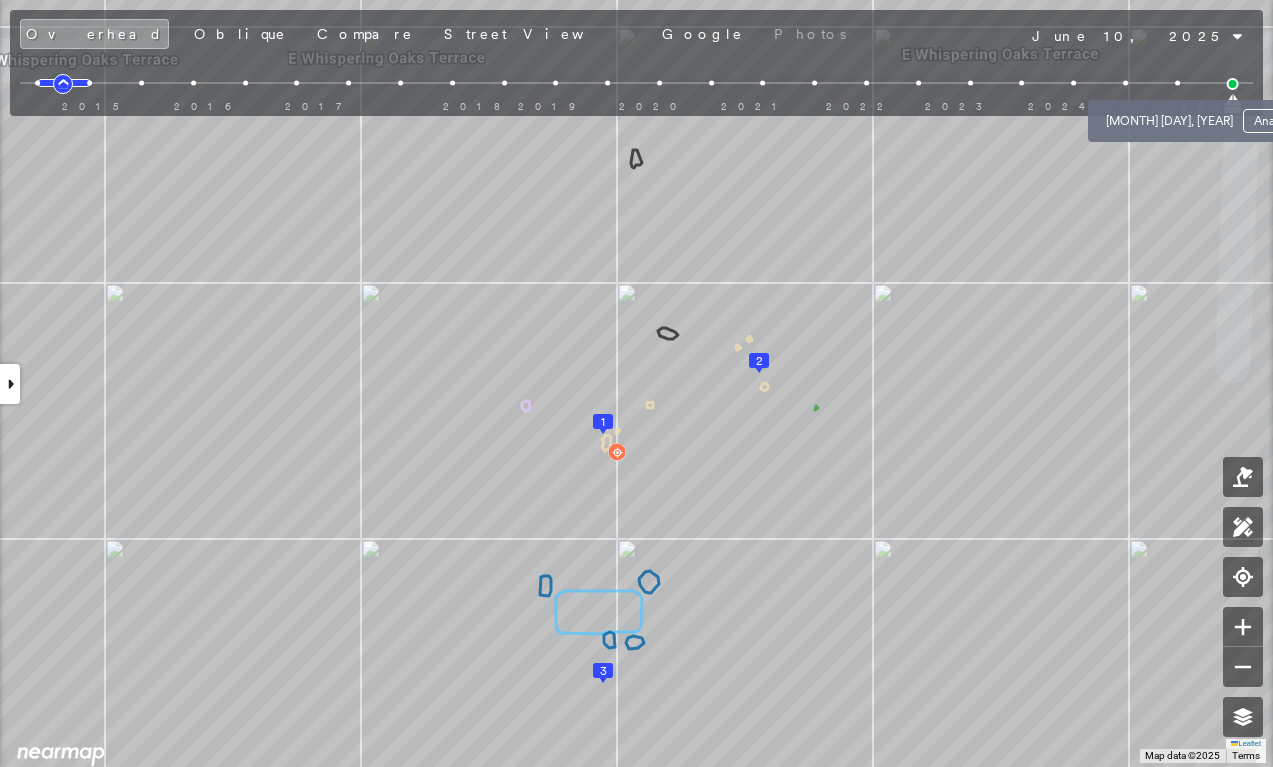 click at bounding box center [1177, 83] 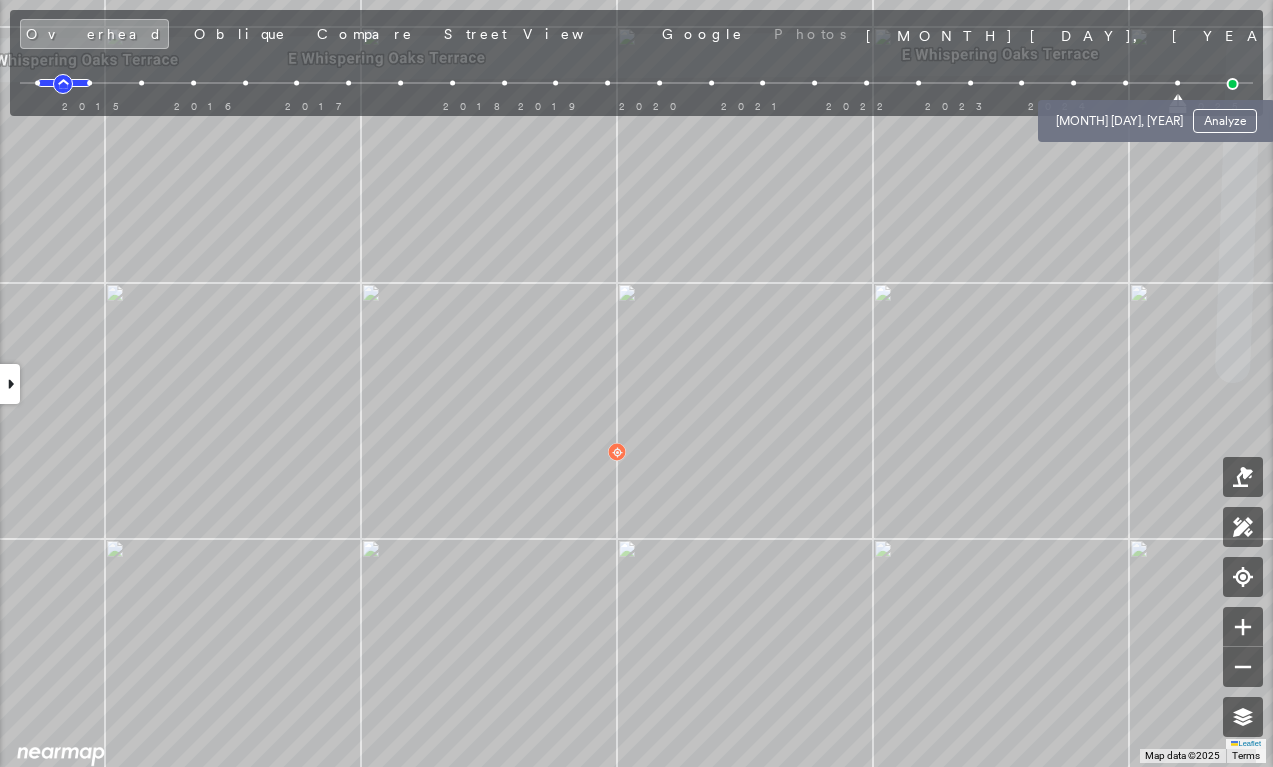 click at bounding box center (1125, 83) 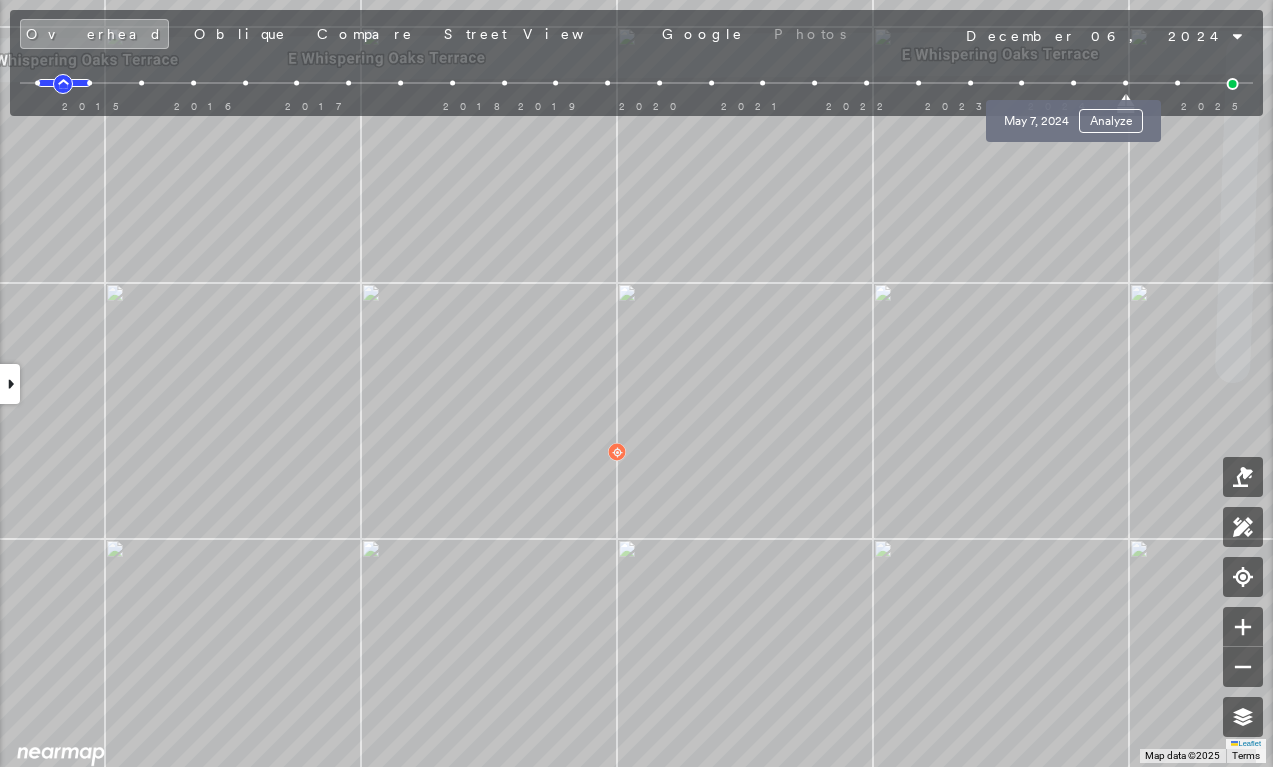 click at bounding box center [1073, 83] 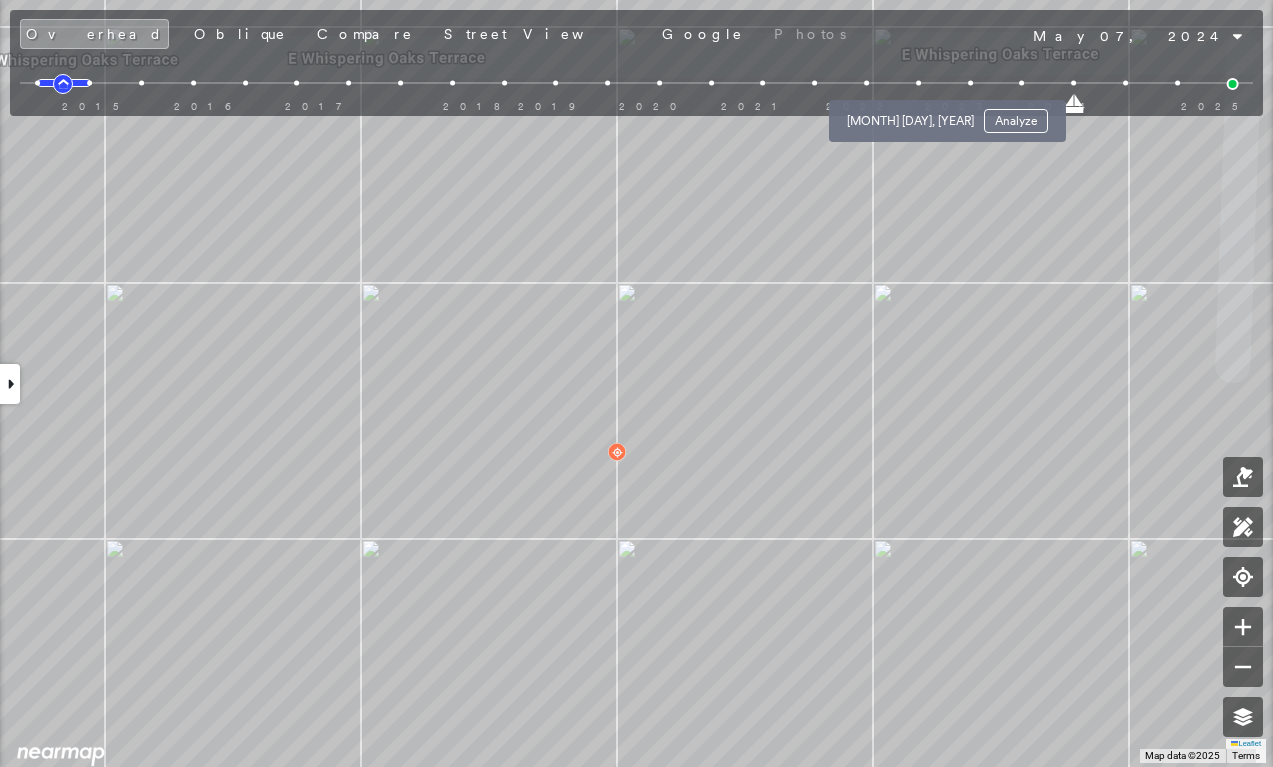 click at bounding box center (918, 83) 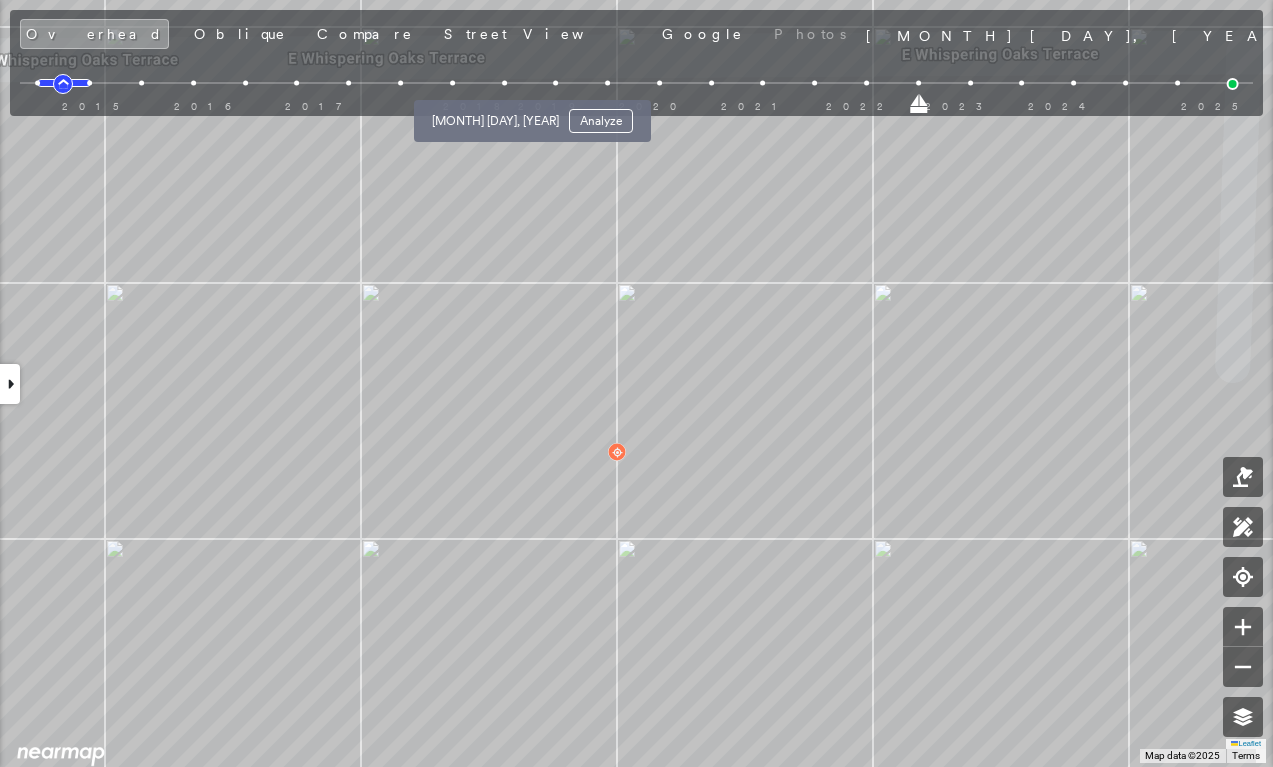 click at bounding box center (504, 83) 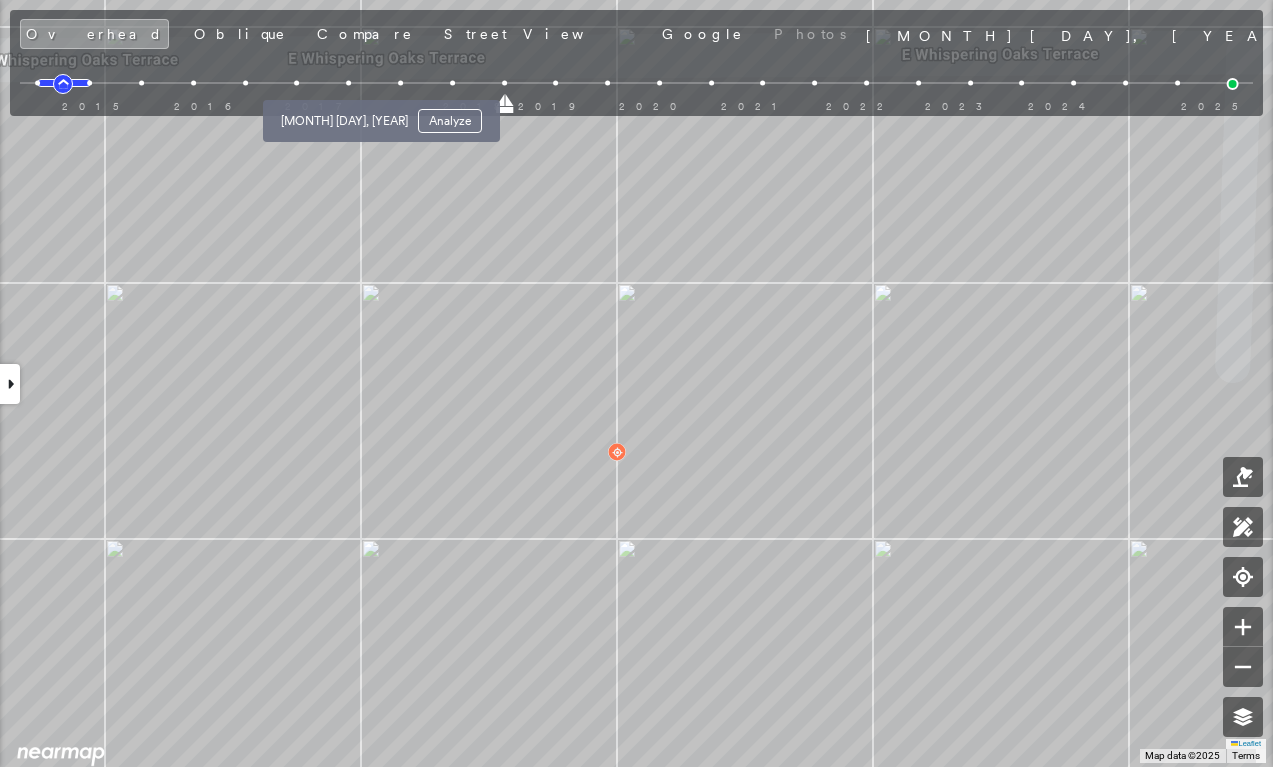 drag, startPoint x: 338, startPoint y: 84, endPoint x: 348, endPoint y: 86, distance: 10.198039 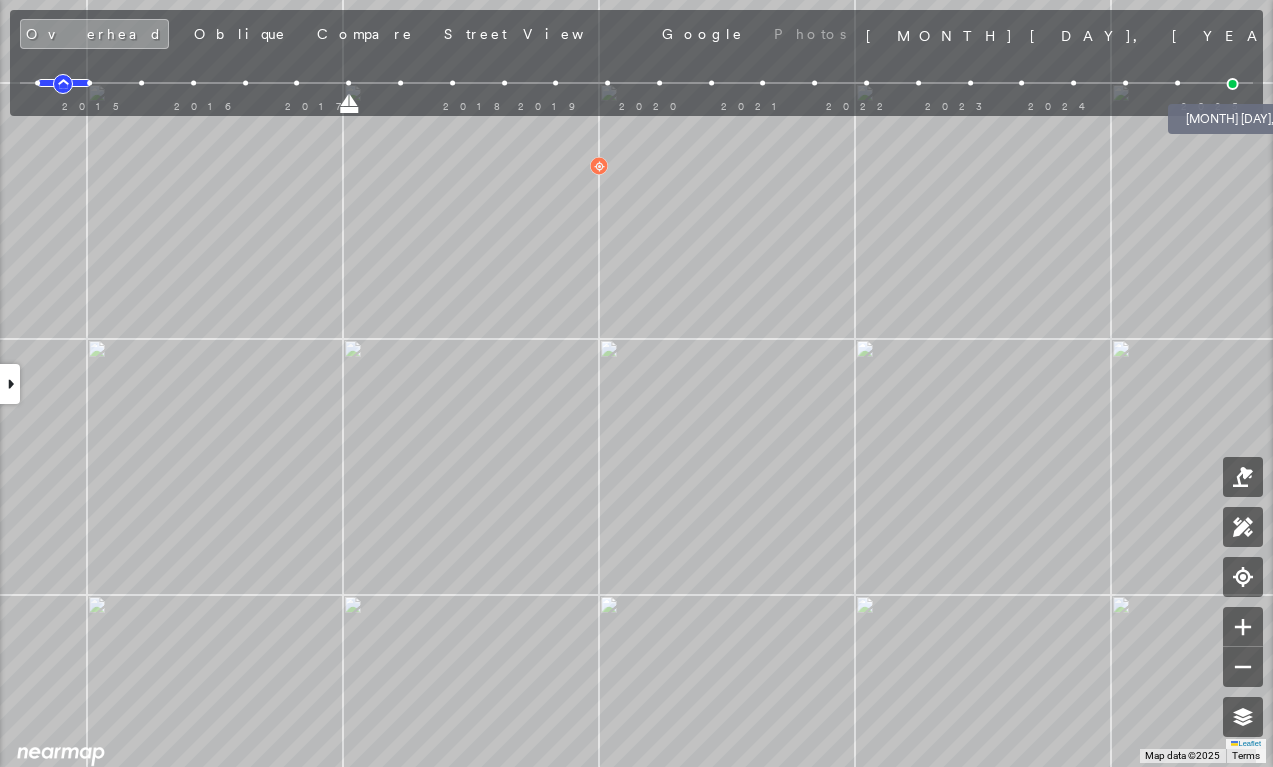 click at bounding box center [1233, 84] 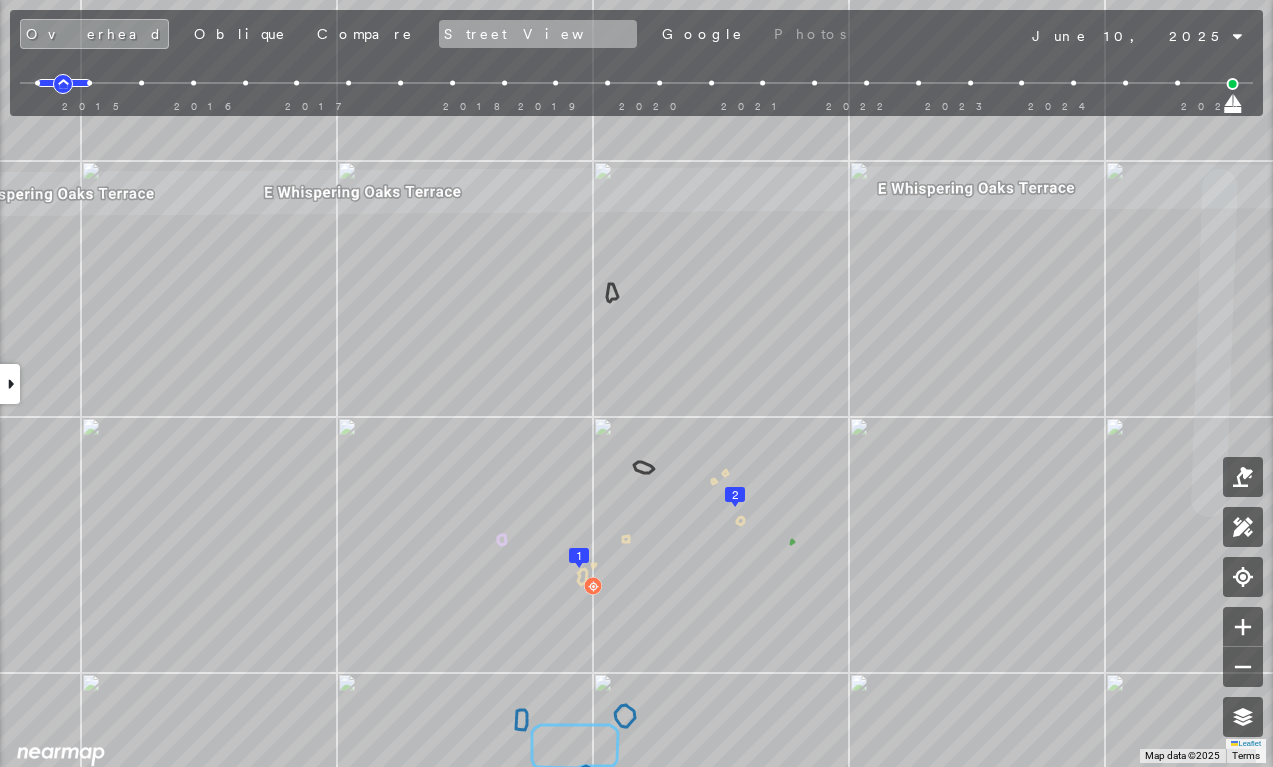 click on "Street View" at bounding box center [538, 34] 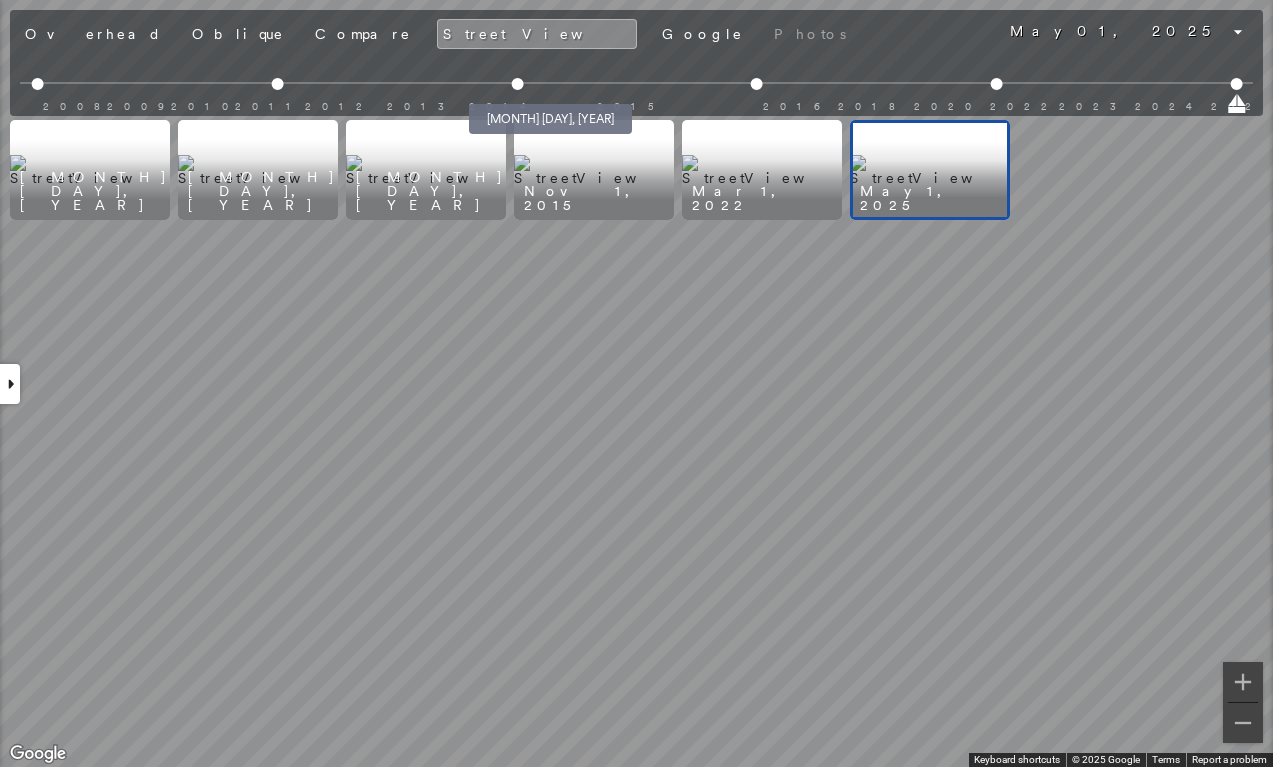 click at bounding box center [517, 84] 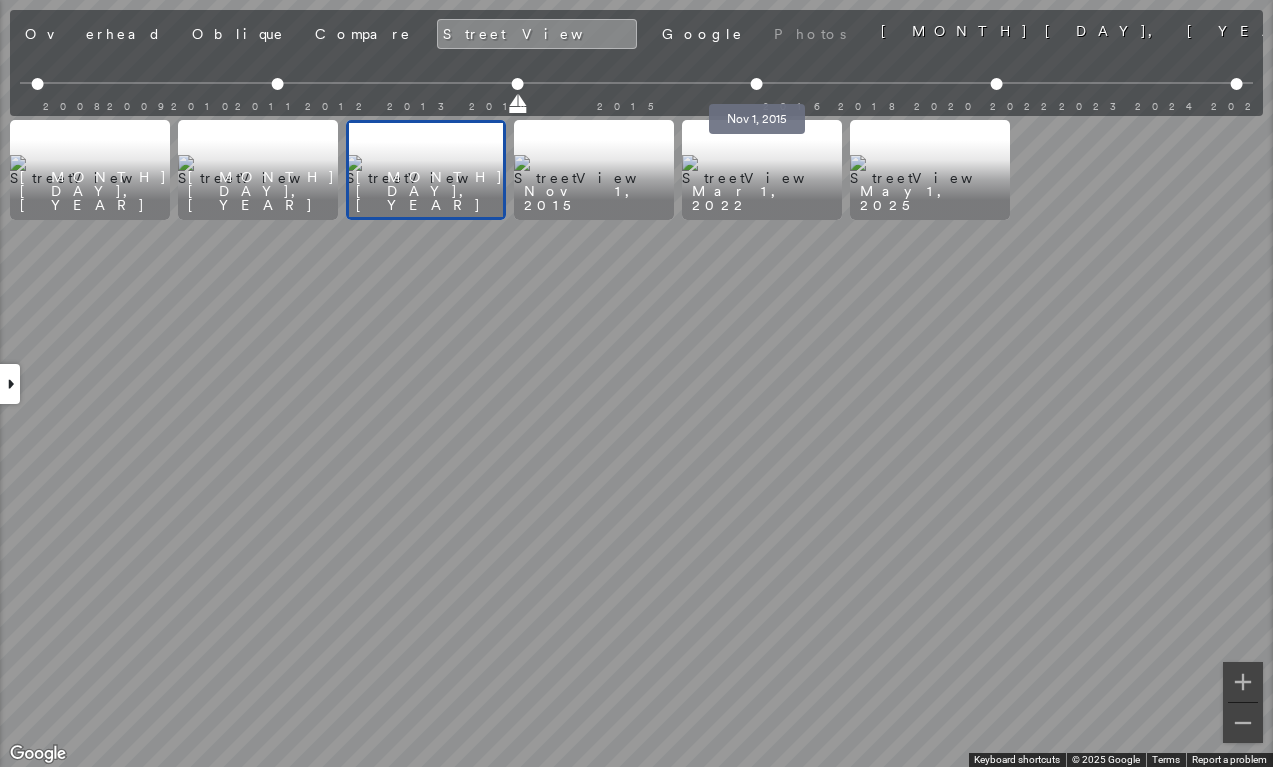 click at bounding box center (757, 84) 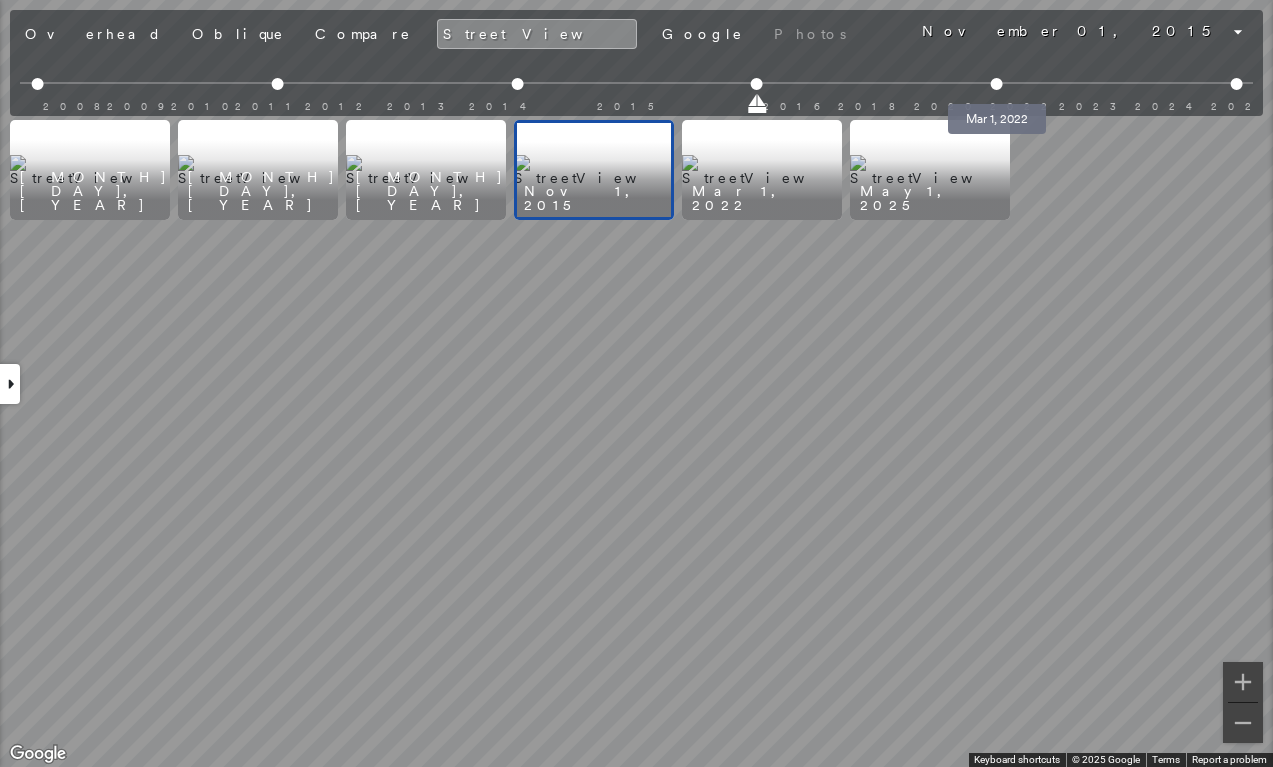 click at bounding box center (996, 84) 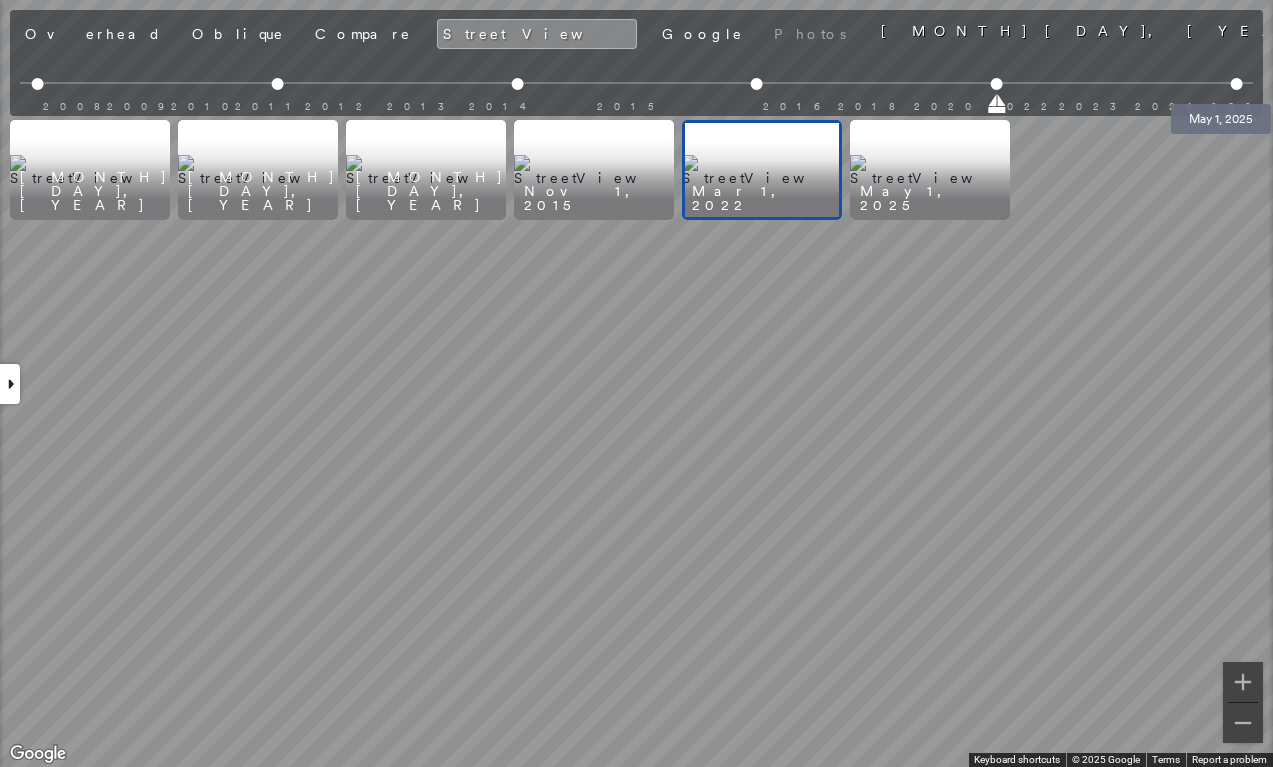 drag, startPoint x: 1235, startPoint y: 86, endPoint x: 1224, endPoint y: 91, distance: 12.083046 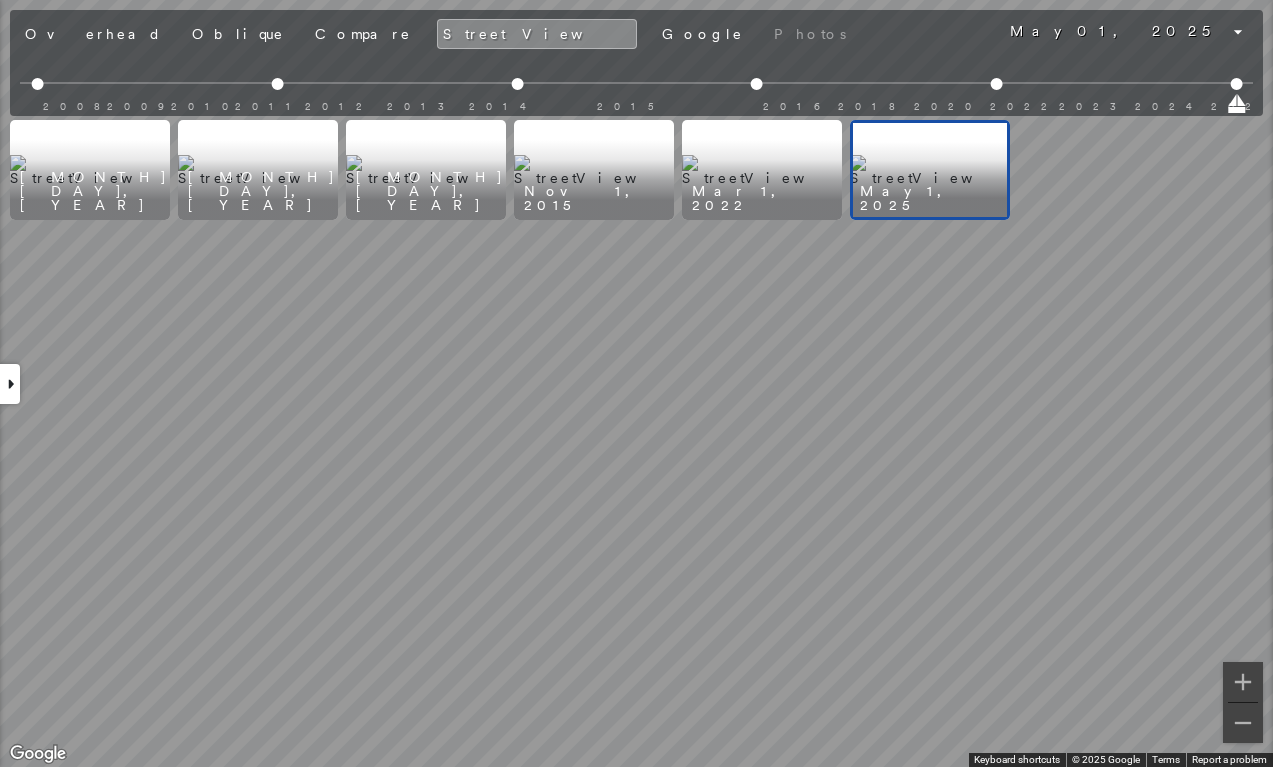 click on "Overhead" at bounding box center [93, 34] 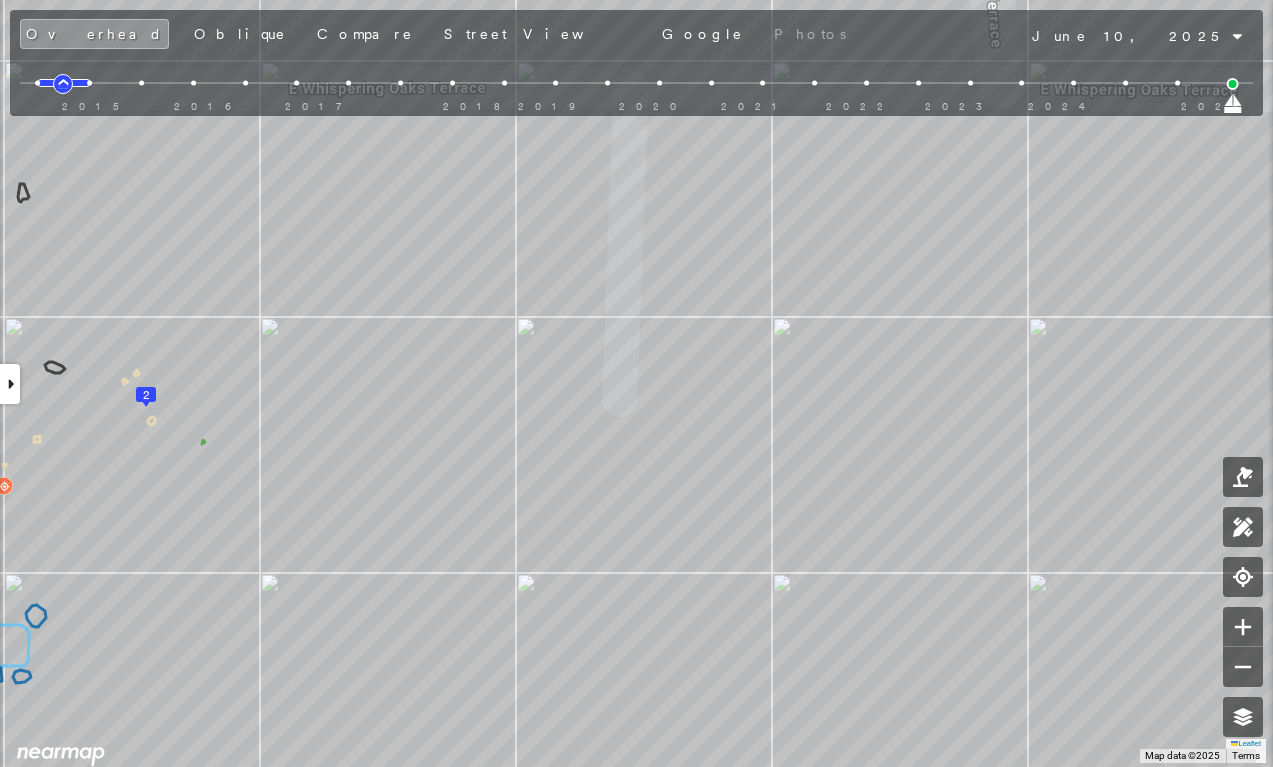 drag, startPoint x: 359, startPoint y: 41, endPoint x: 397, endPoint y: 129, distance: 95.85406 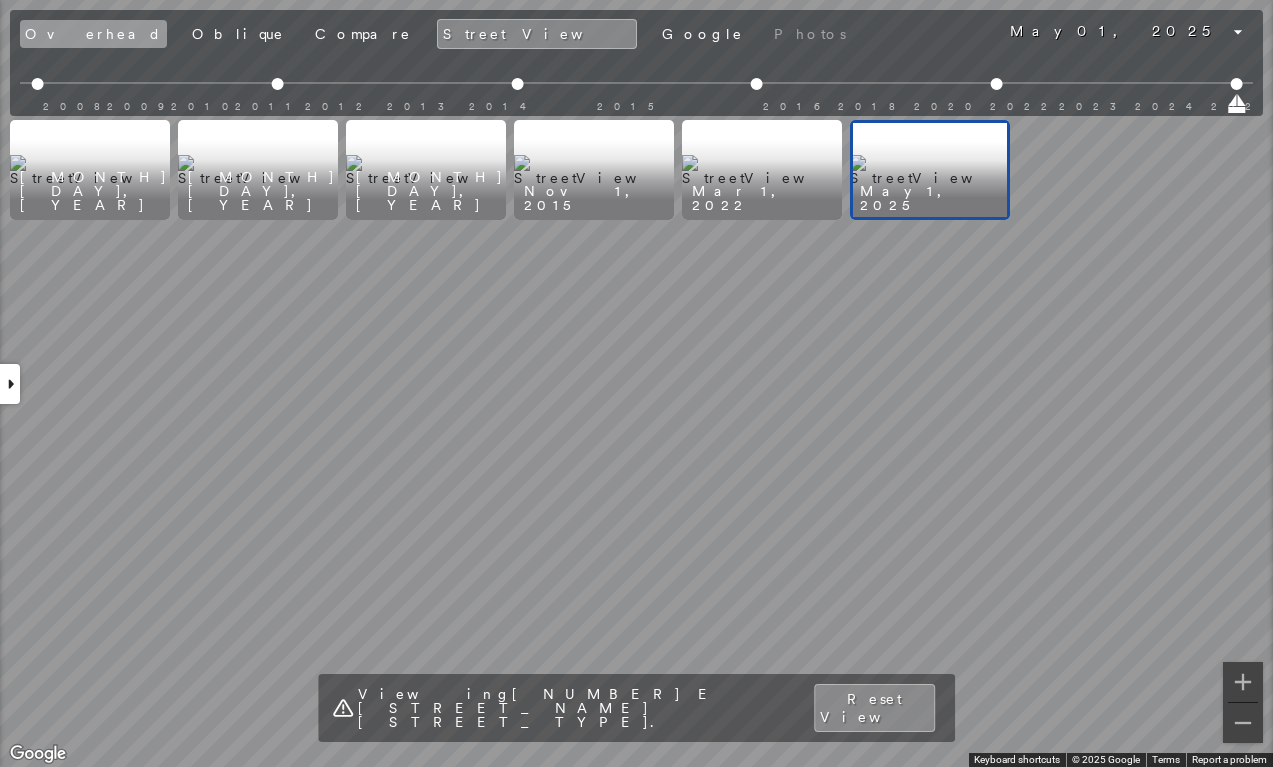 click on "Overhead" at bounding box center [93, 34] 